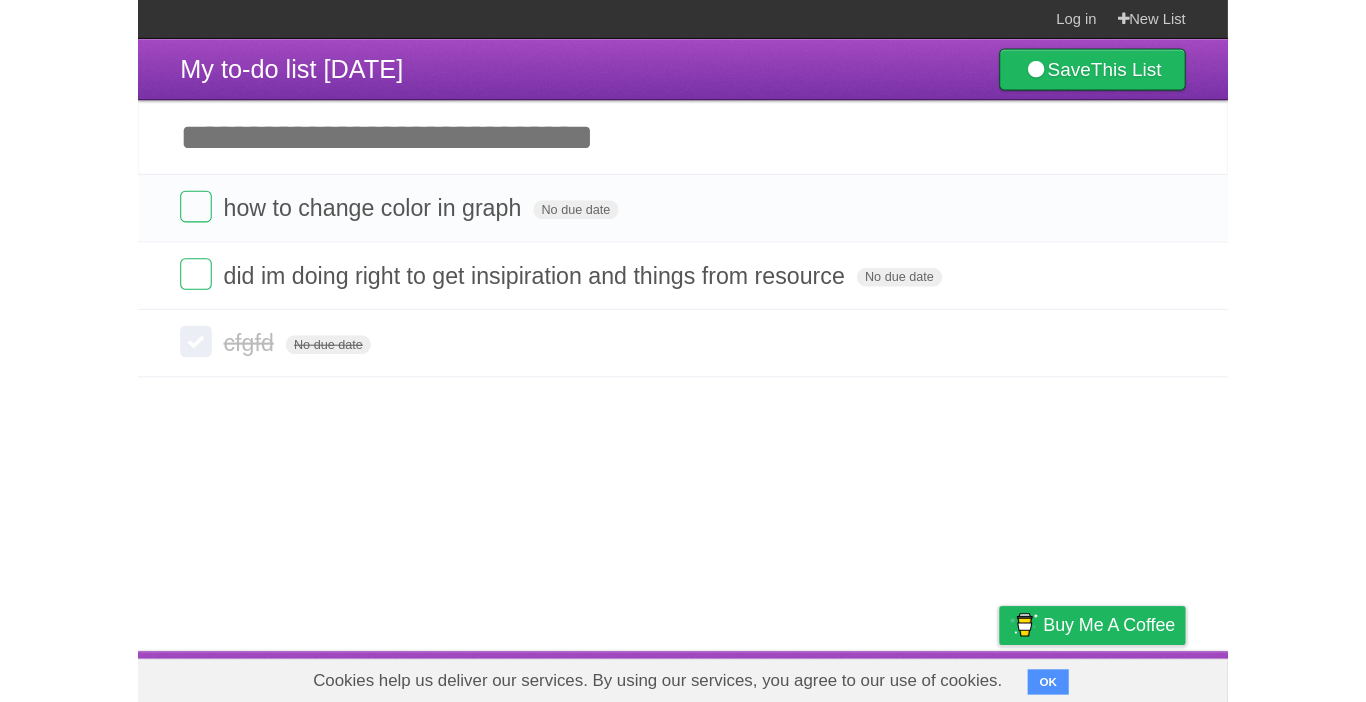 scroll, scrollTop: 0, scrollLeft: 0, axis: both 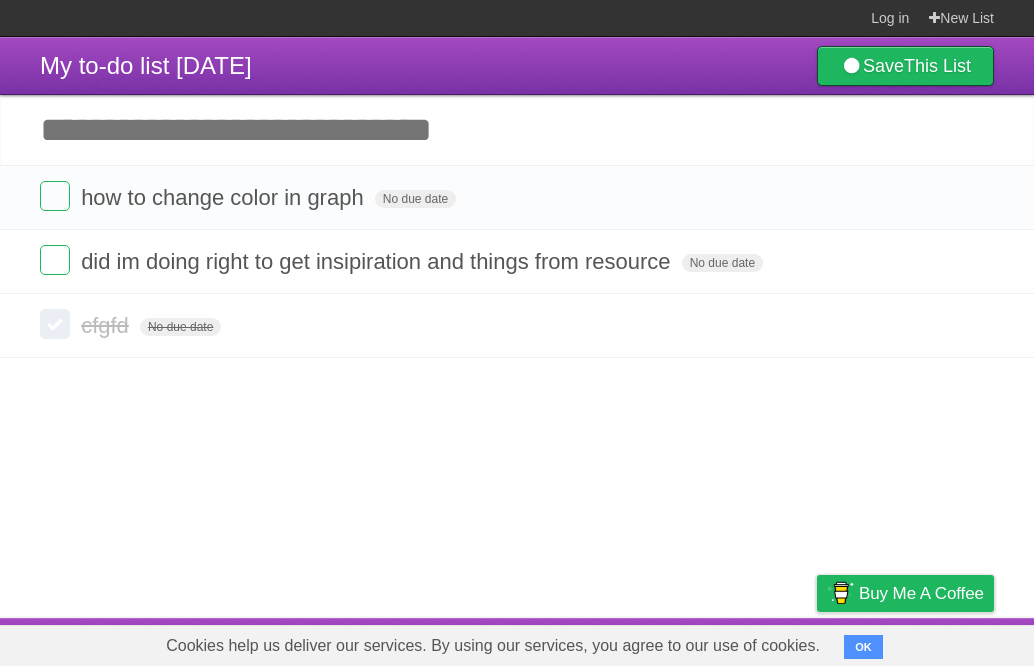 drag, startPoint x: 978, startPoint y: 268, endPoint x: 612, endPoint y: 127, distance: 392.2206 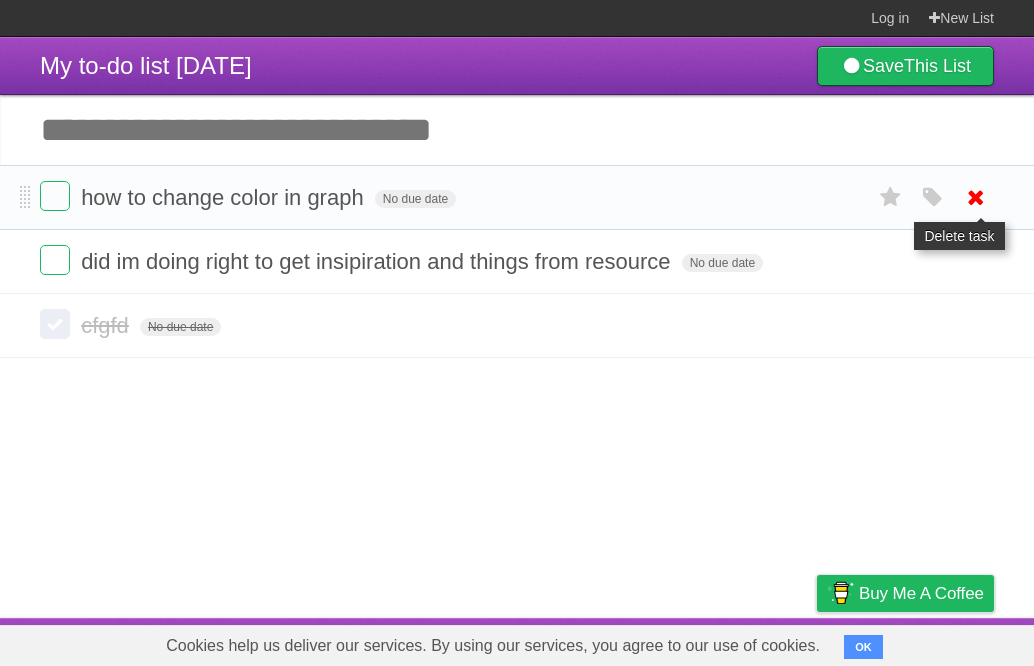 click at bounding box center [976, 197] 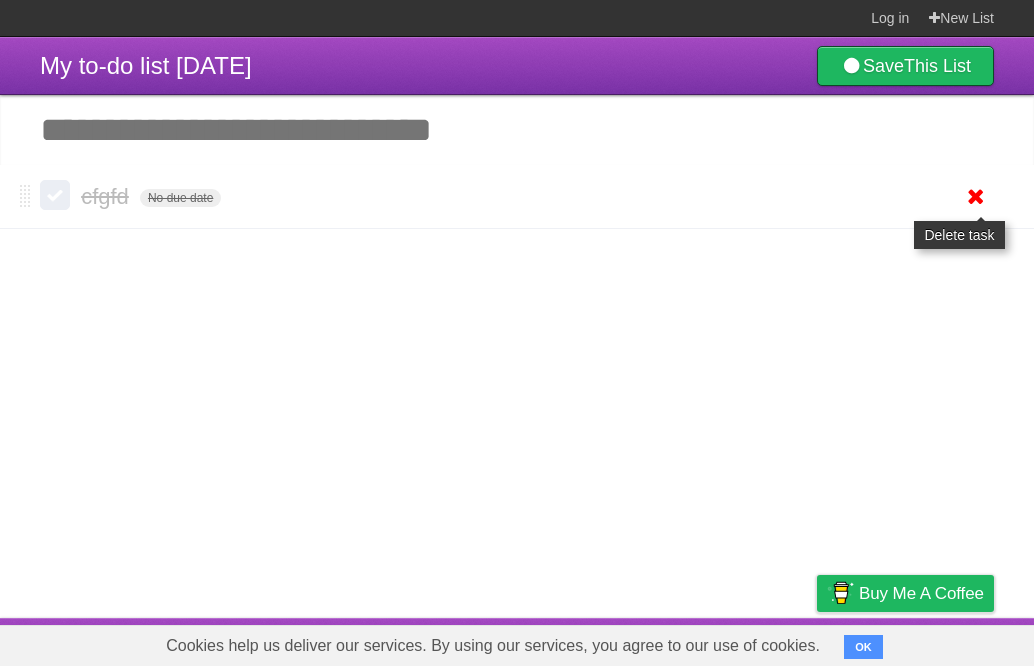 click at bounding box center (976, 196) 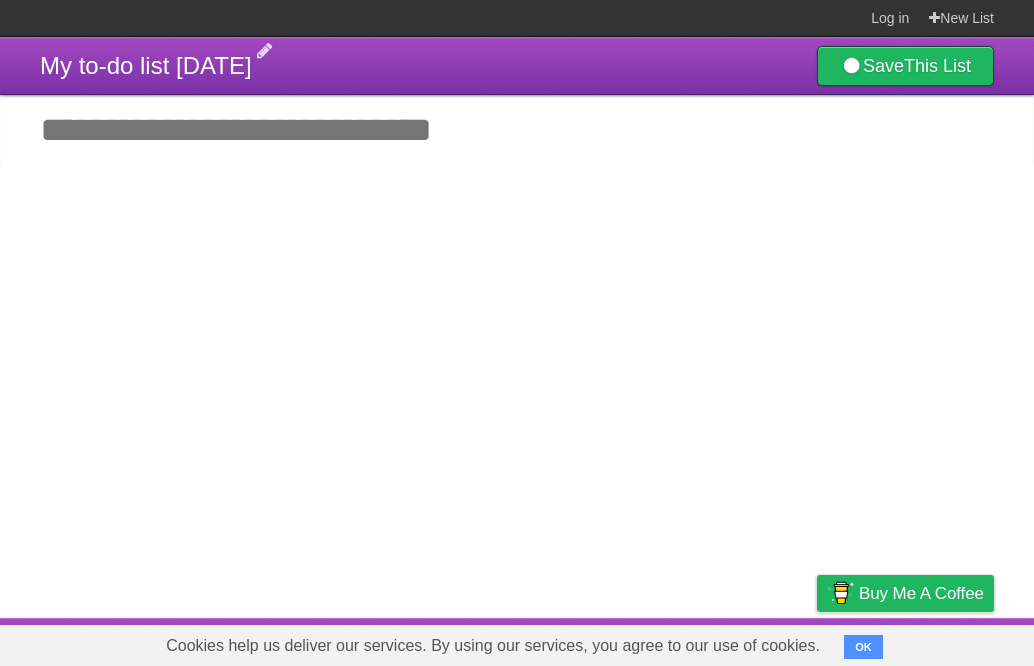click on "My to-do list [DATE]" at bounding box center (146, 65) 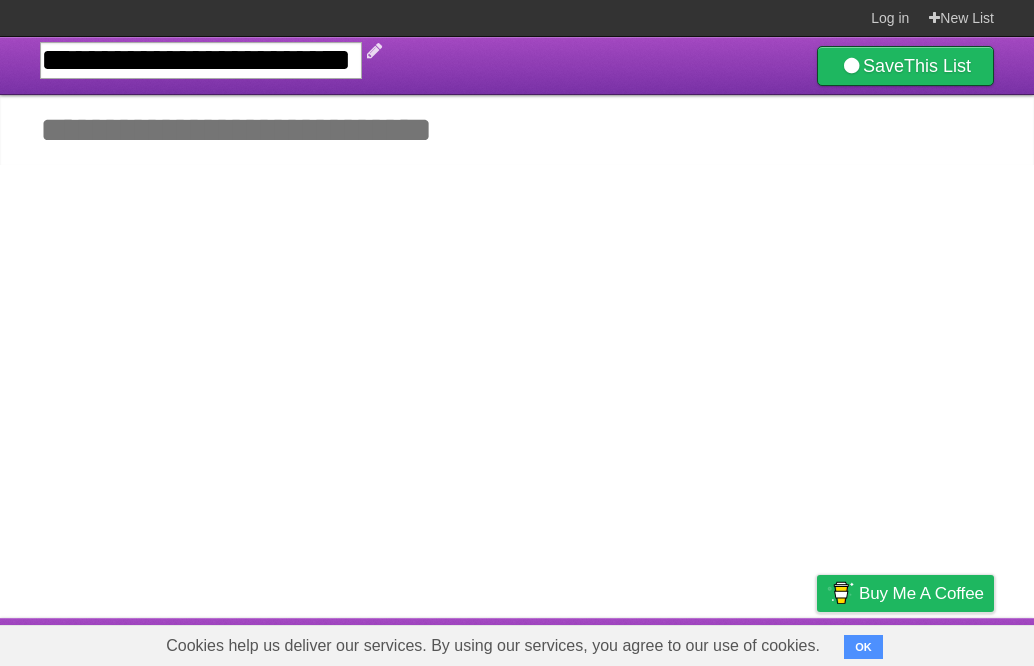 drag, startPoint x: 166, startPoint y: 67, endPoint x: 239, endPoint y: 78, distance: 73.82411 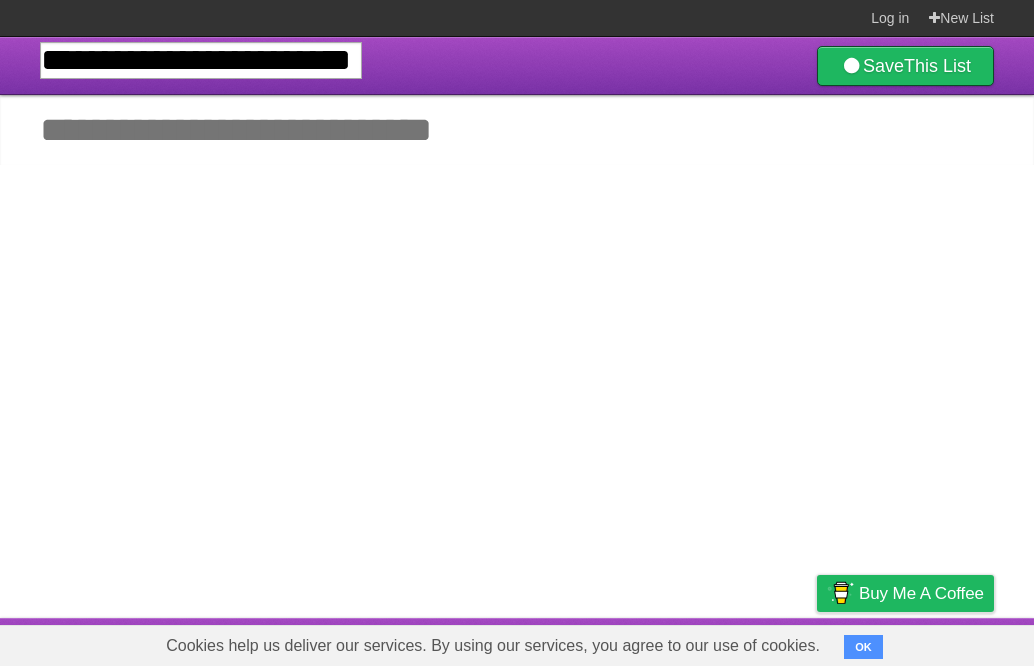 drag, startPoint x: 399, startPoint y: 58, endPoint x: -44, endPoint y: 58, distance: 443 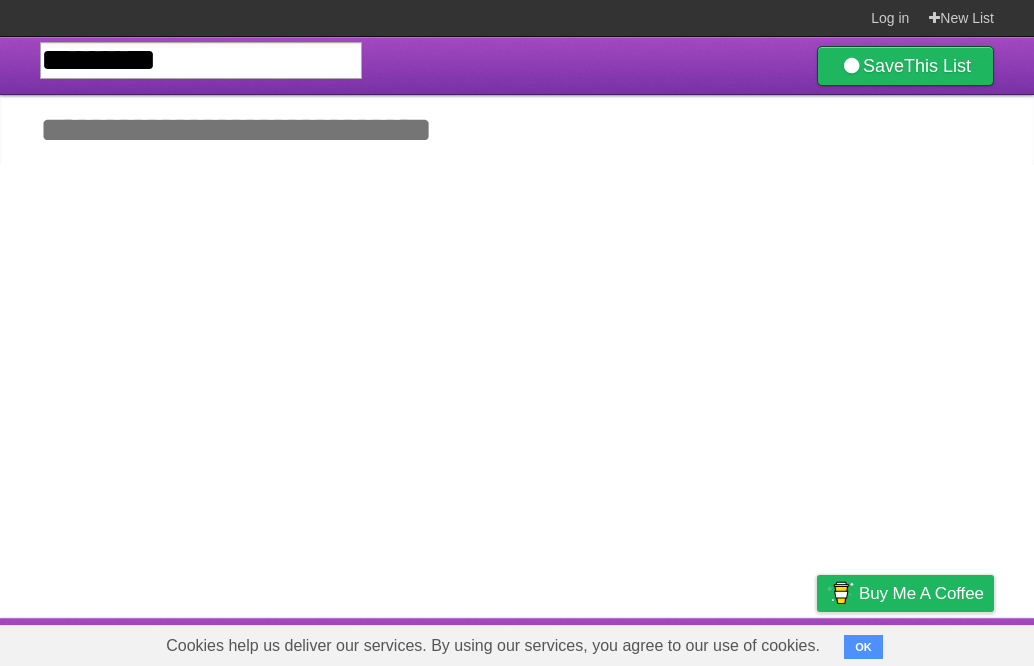 type on "**********" 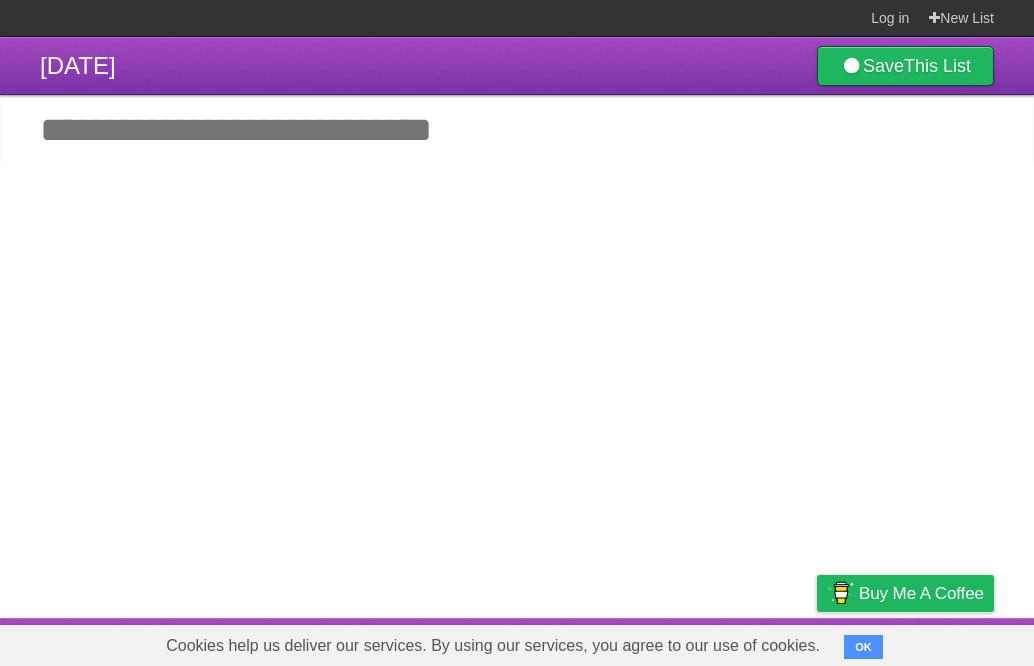 click on "Add another task" at bounding box center (517, 130) 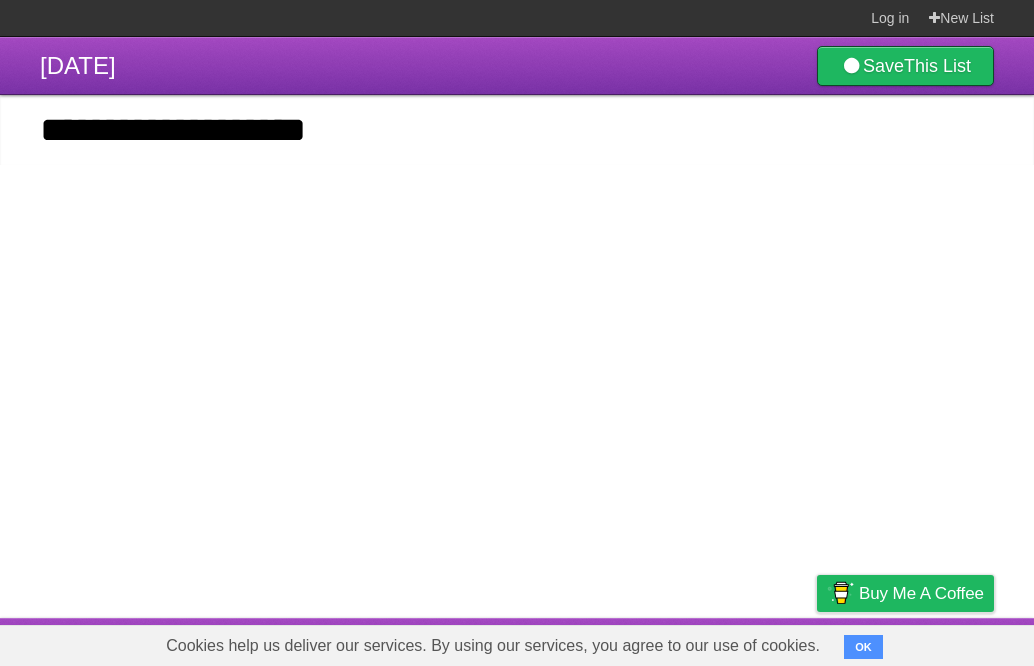 type on "**********" 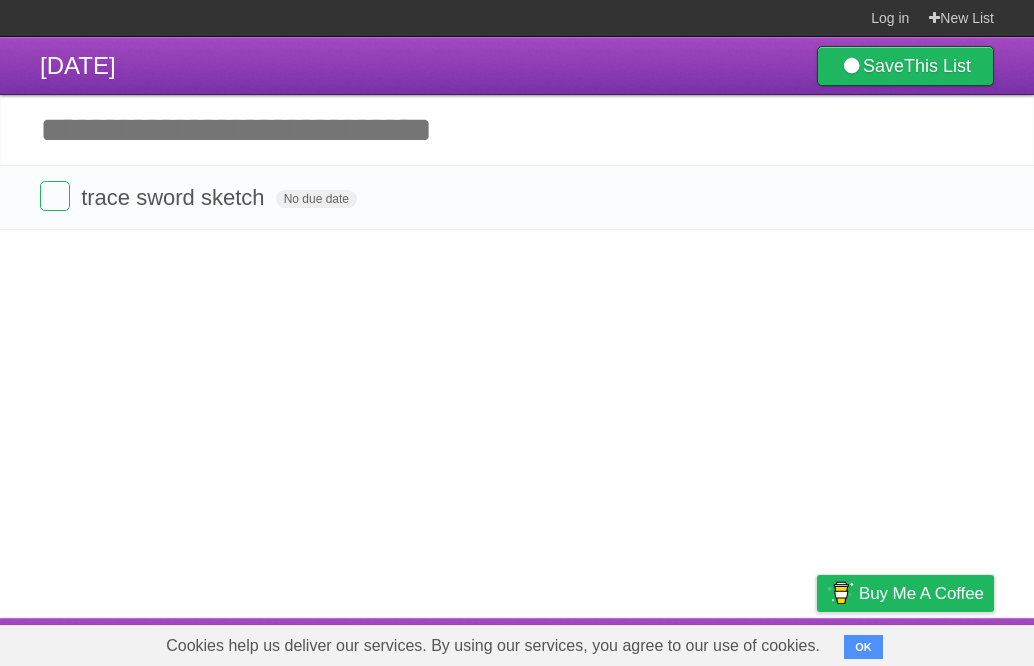 click on "Add another task" at bounding box center (517, 130) 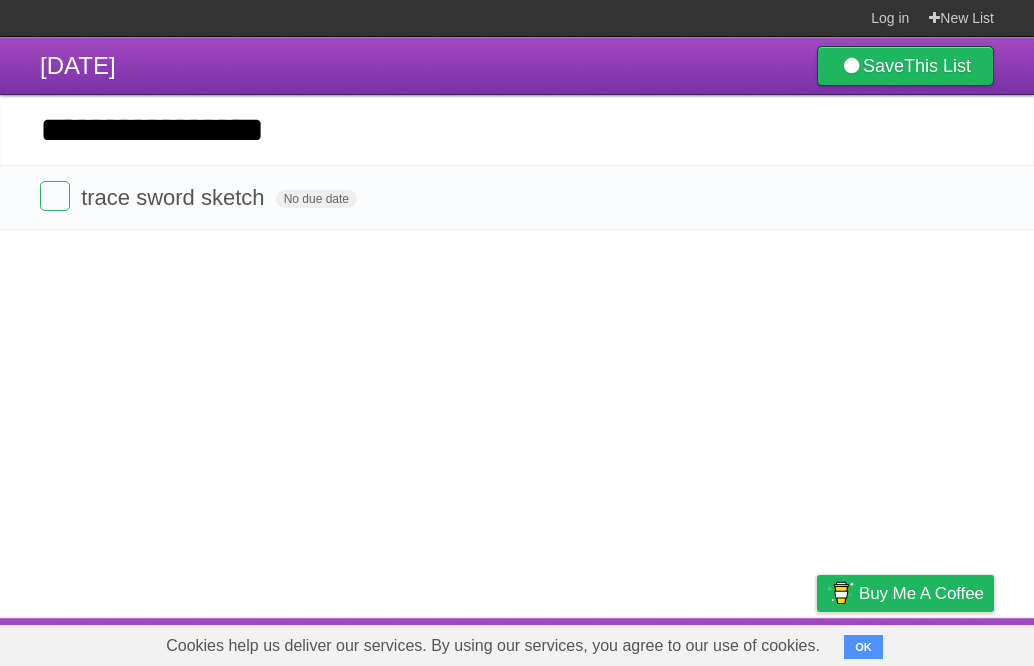 type on "**********" 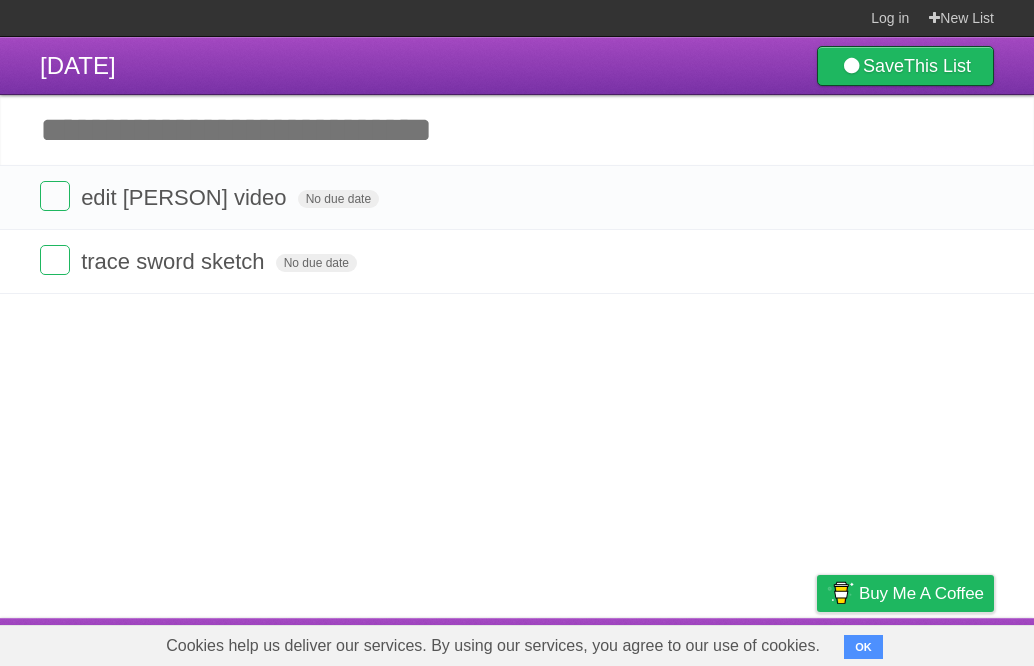 click on "Add another task" at bounding box center [517, 130] 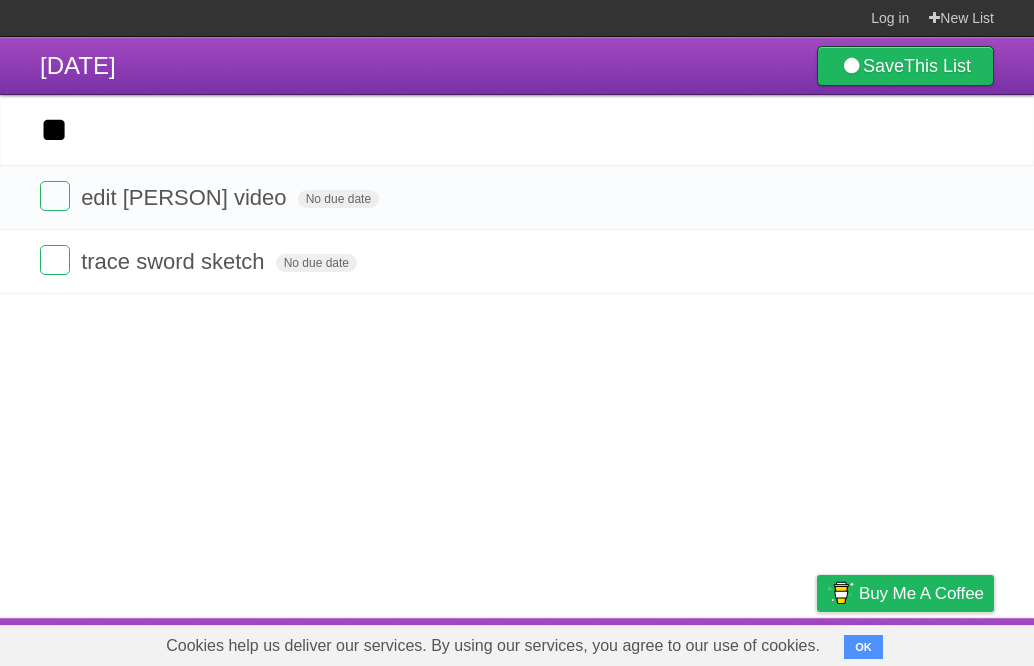 type on "*" 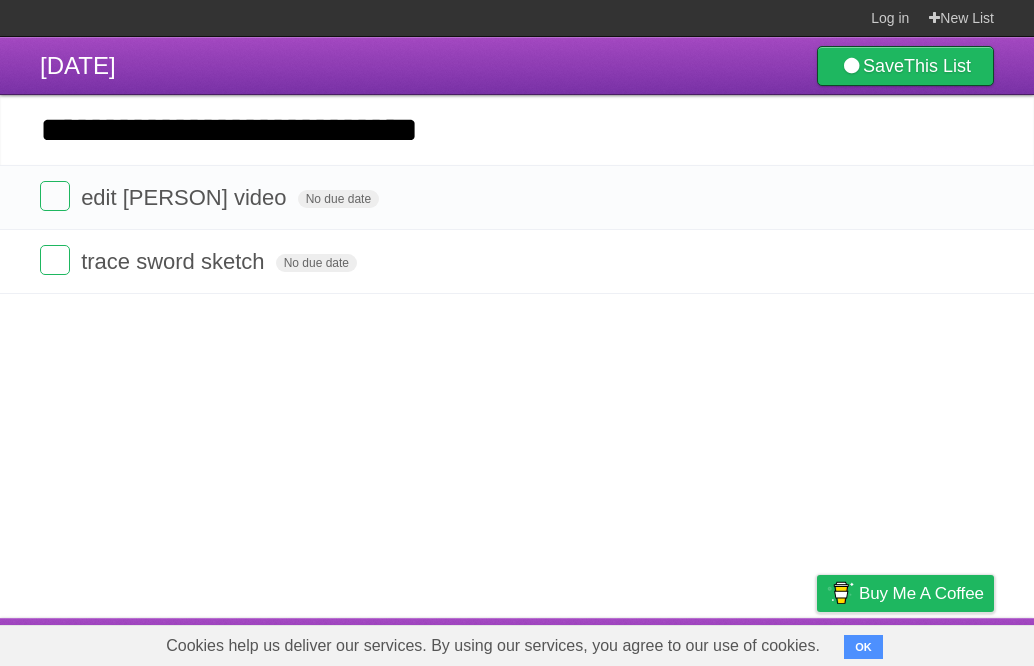 click on "*********" at bounding box center (0, 0) 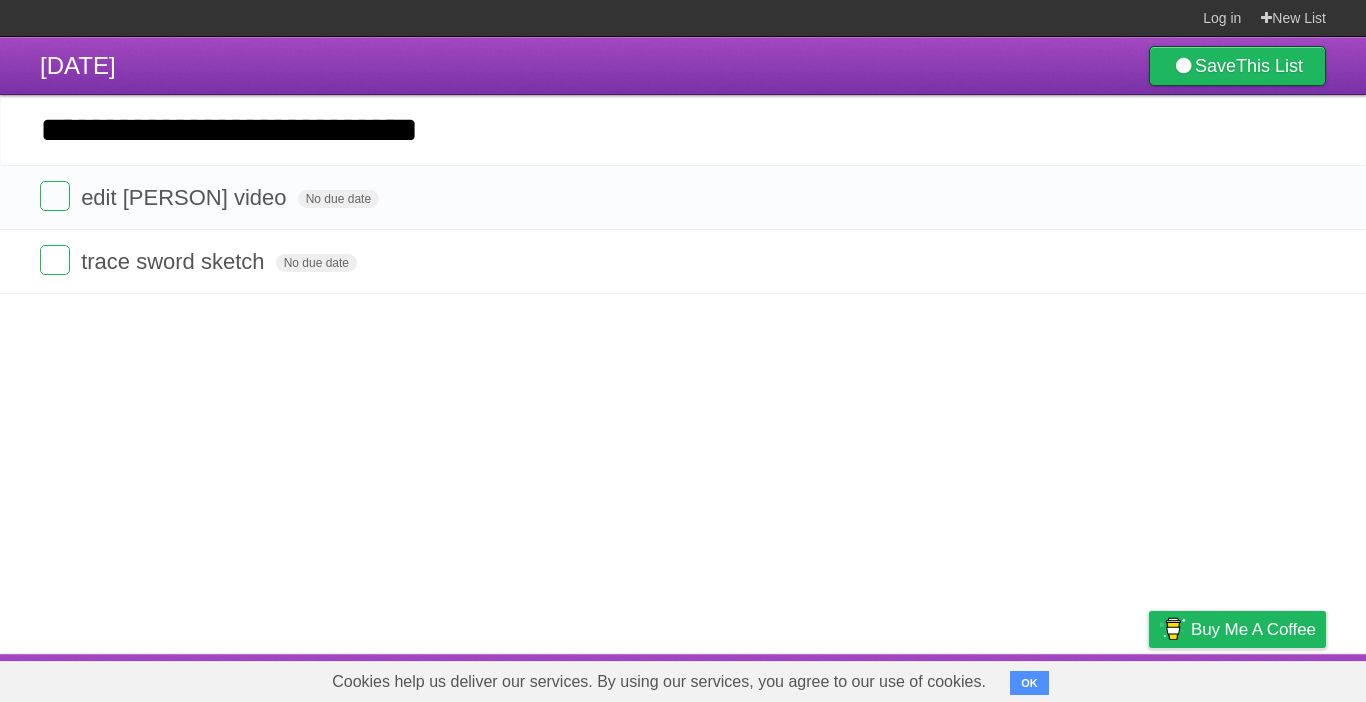 click on "**********" at bounding box center [683, 130] 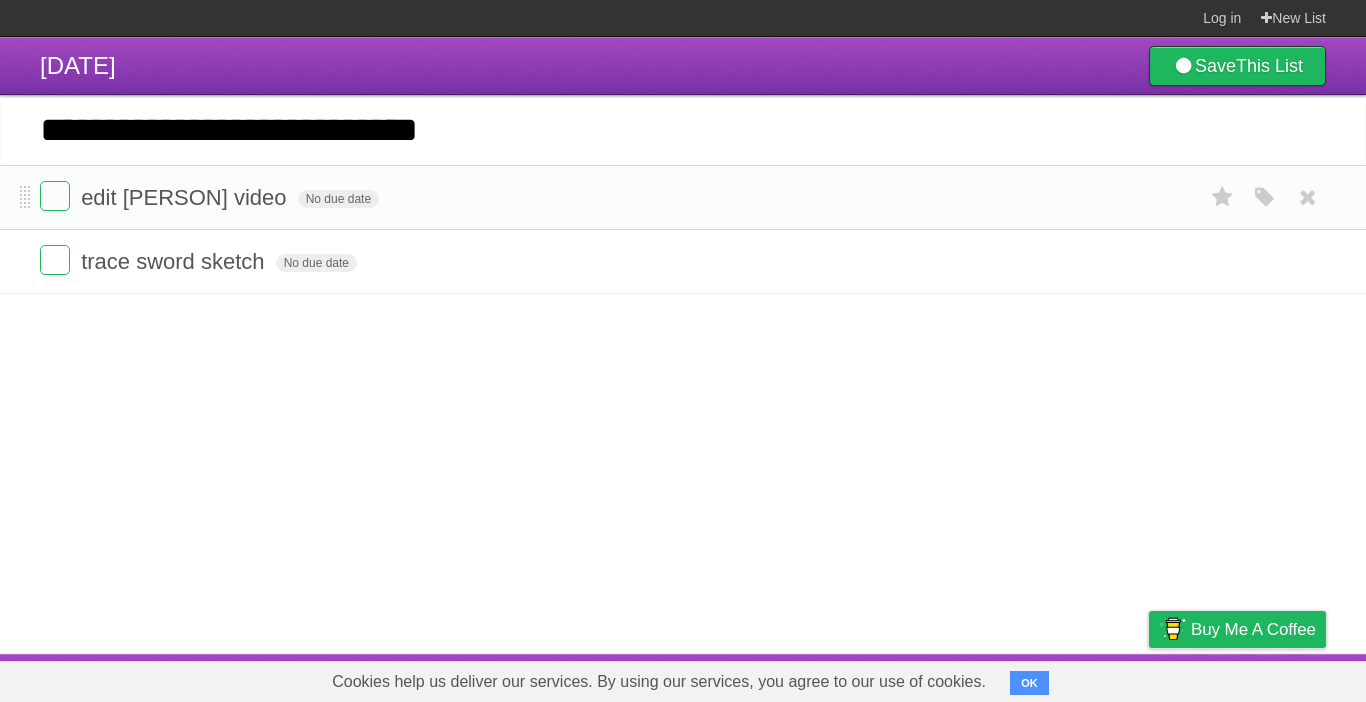 click on "edit [PERSON] video
No due date
White
Red
Blue
Green
Purple
Orange" at bounding box center [683, 197] 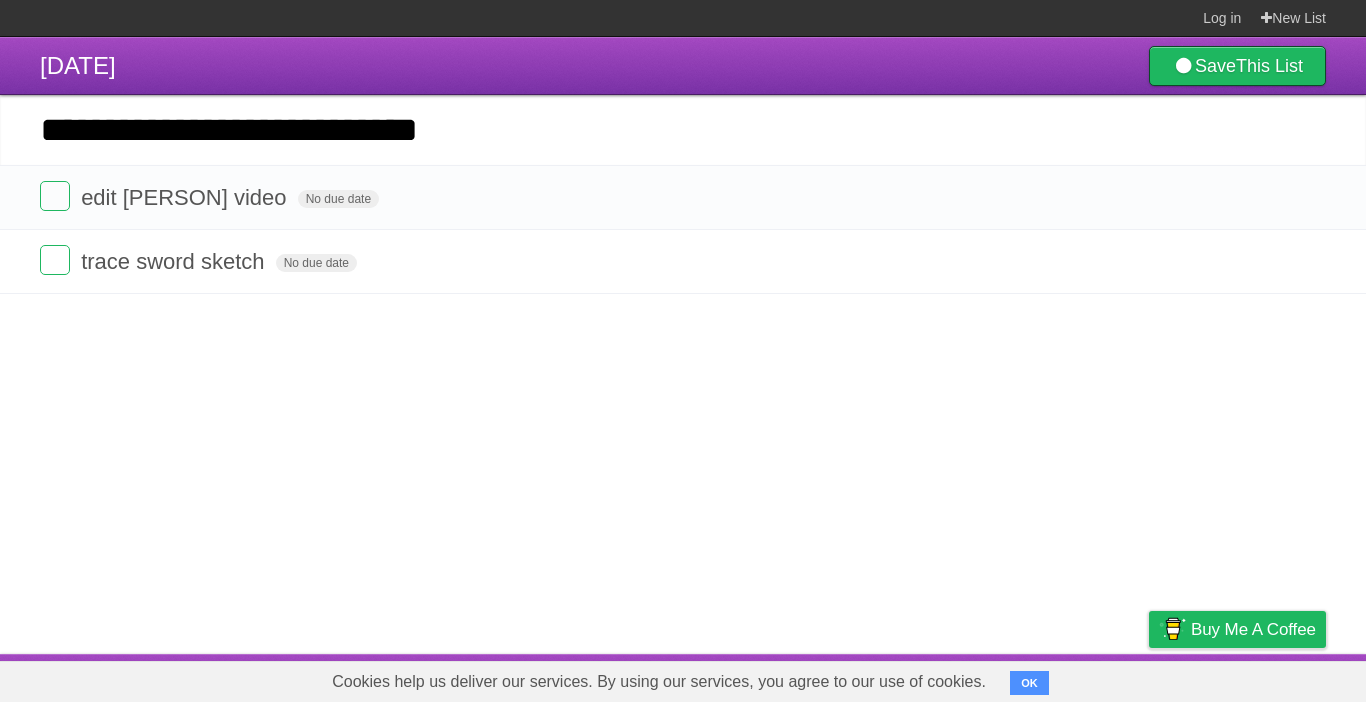 click on "**********" at bounding box center (683, 345) 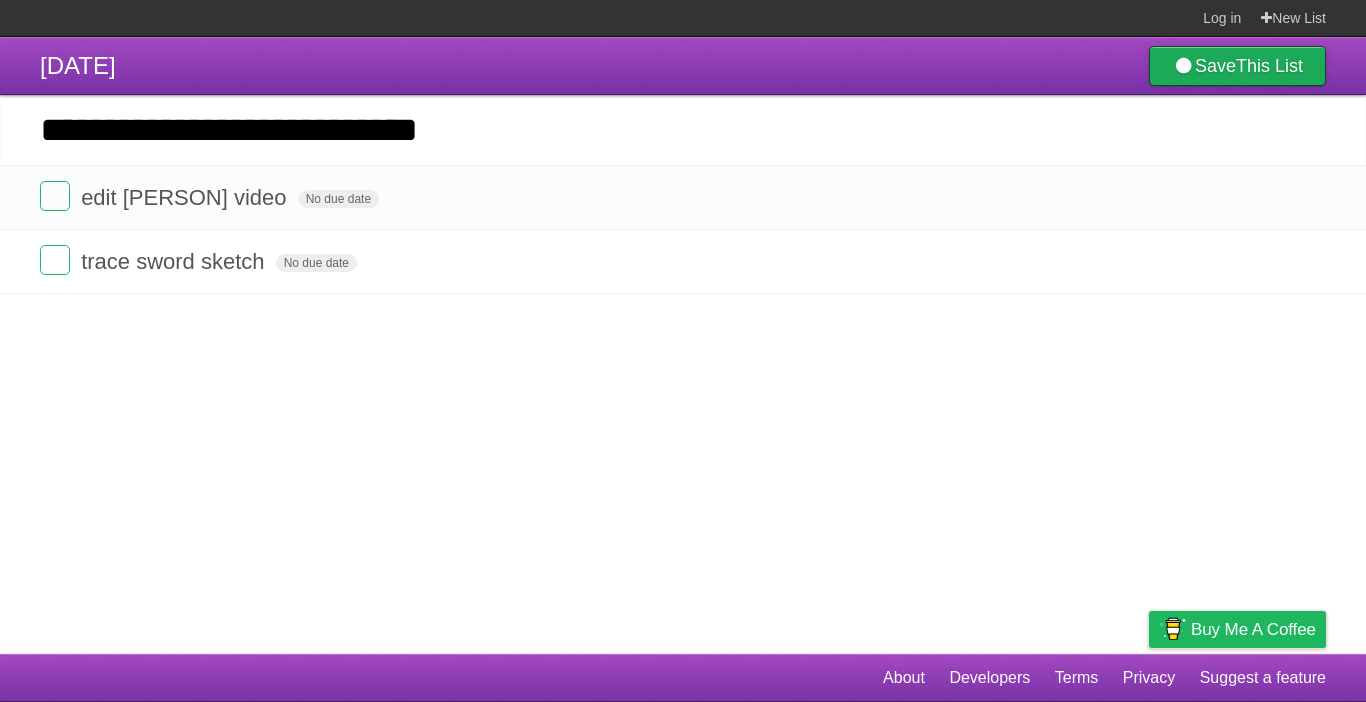 click on "Save  This List" at bounding box center (1237, 66) 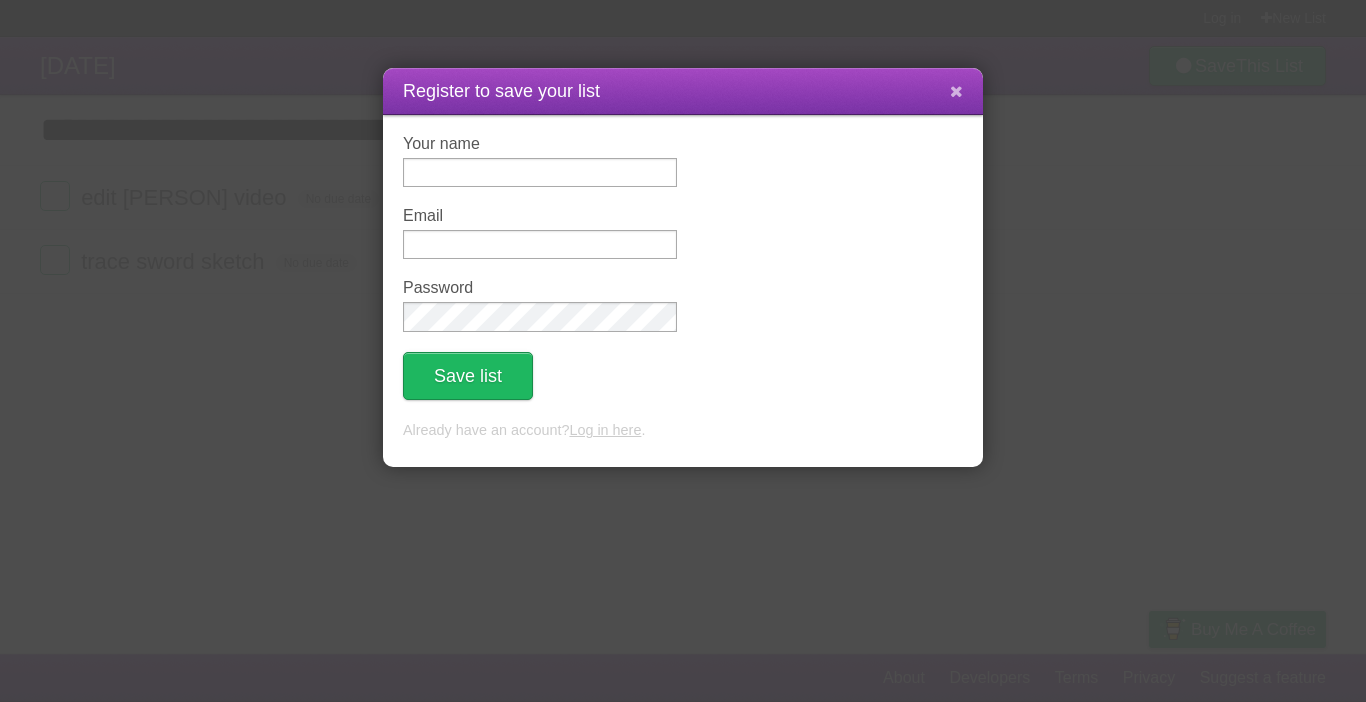 click at bounding box center [956, 91] 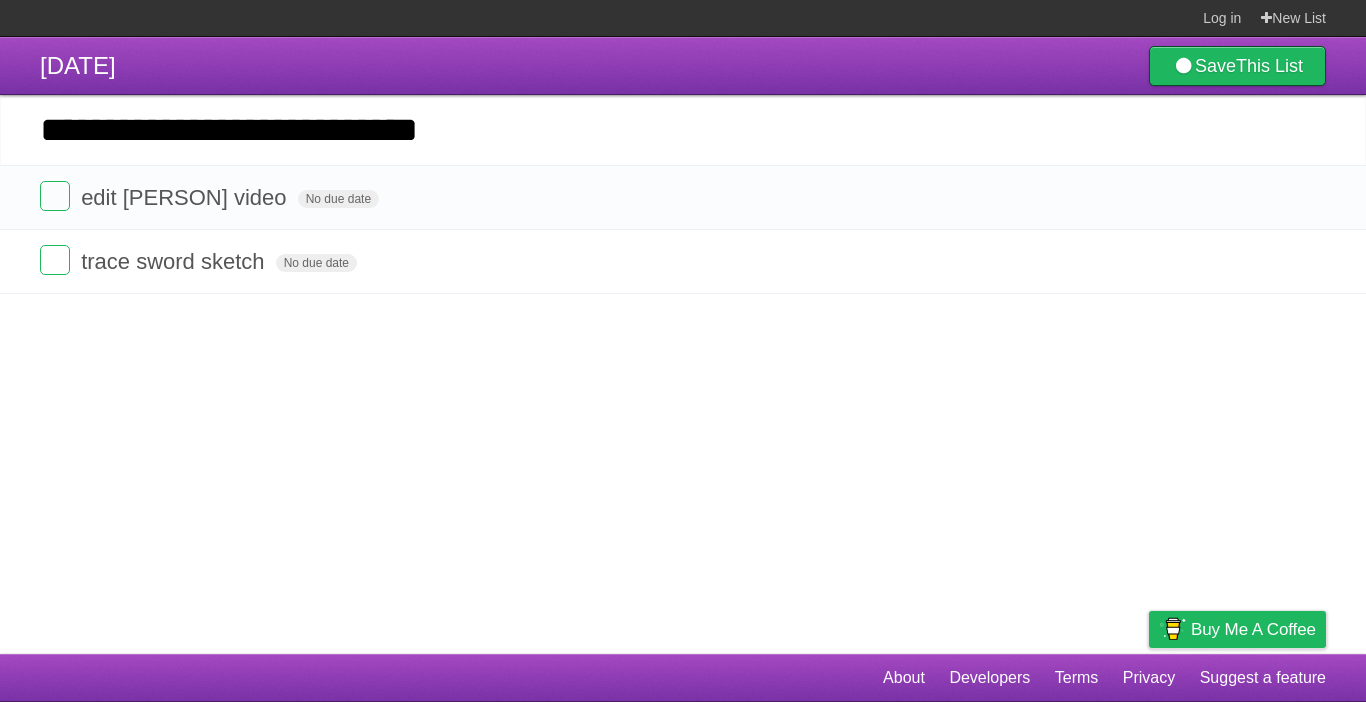 click on "**********" at bounding box center [683, 130] 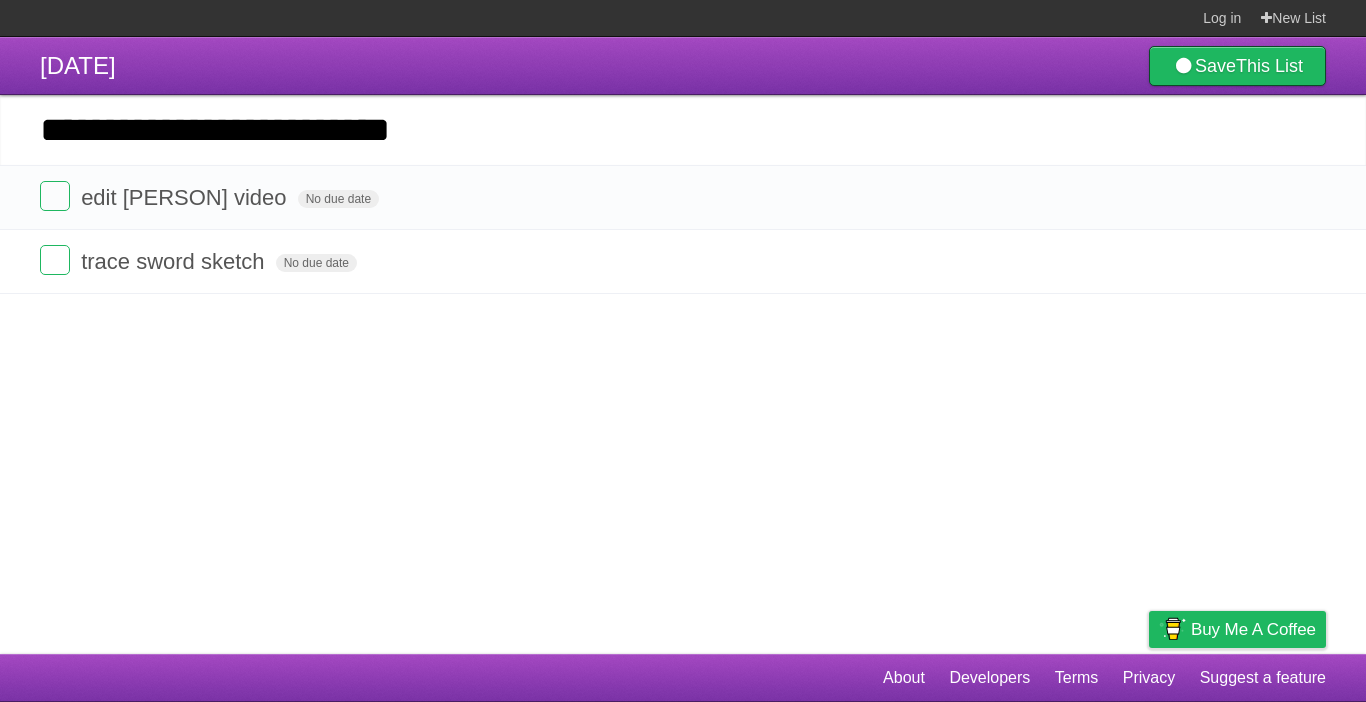 click on "*********" at bounding box center (0, 0) 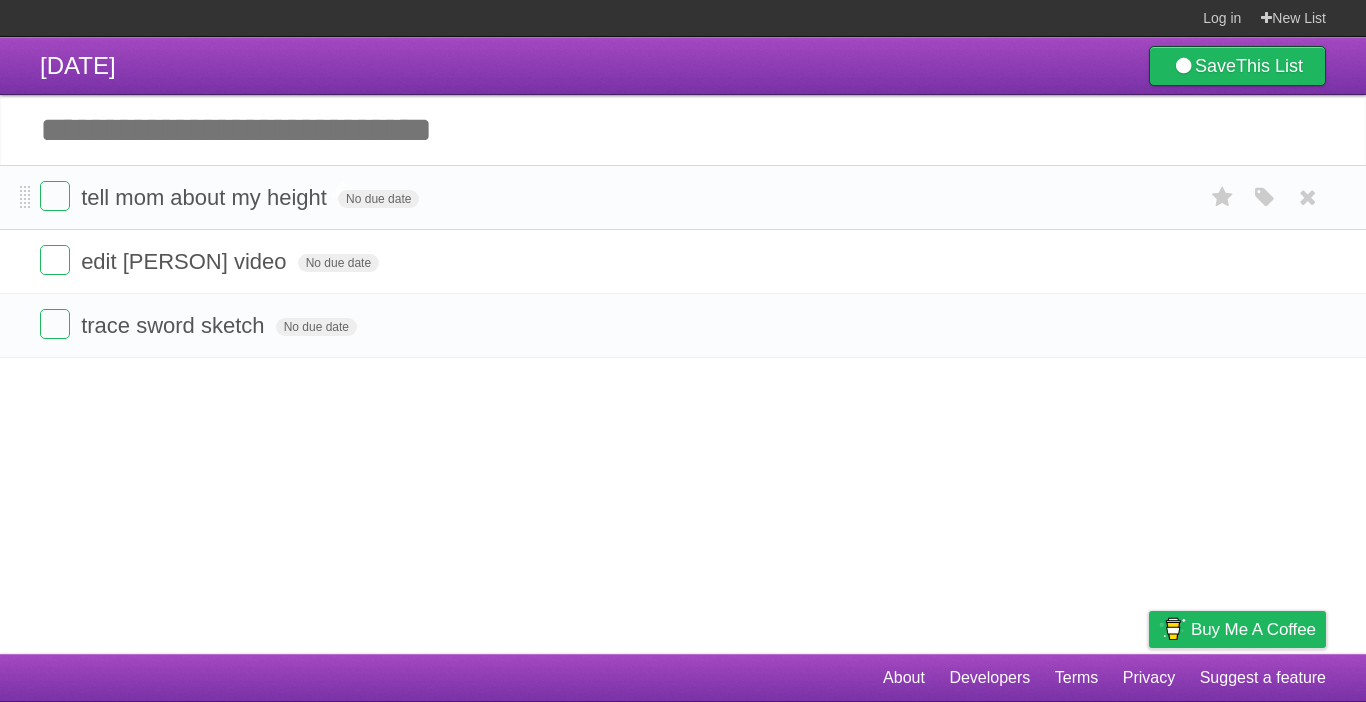 type 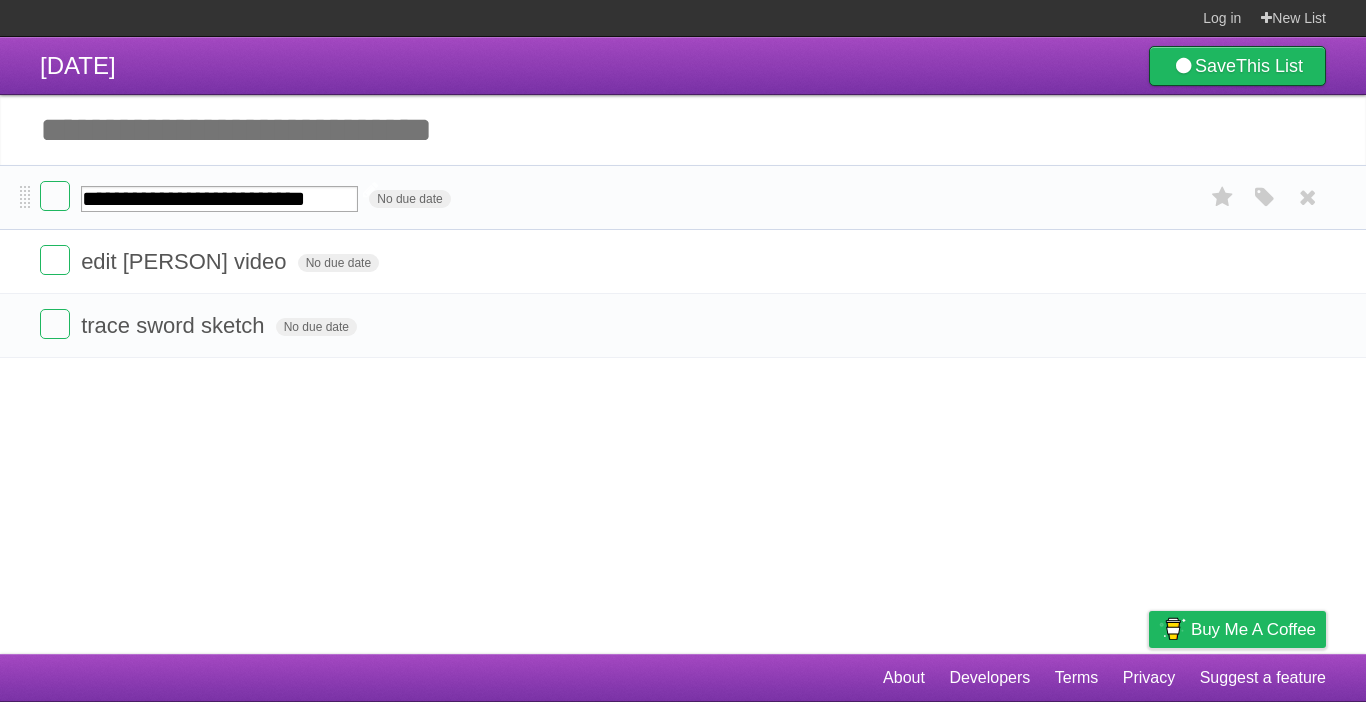 click on "**********" at bounding box center [219, 199] 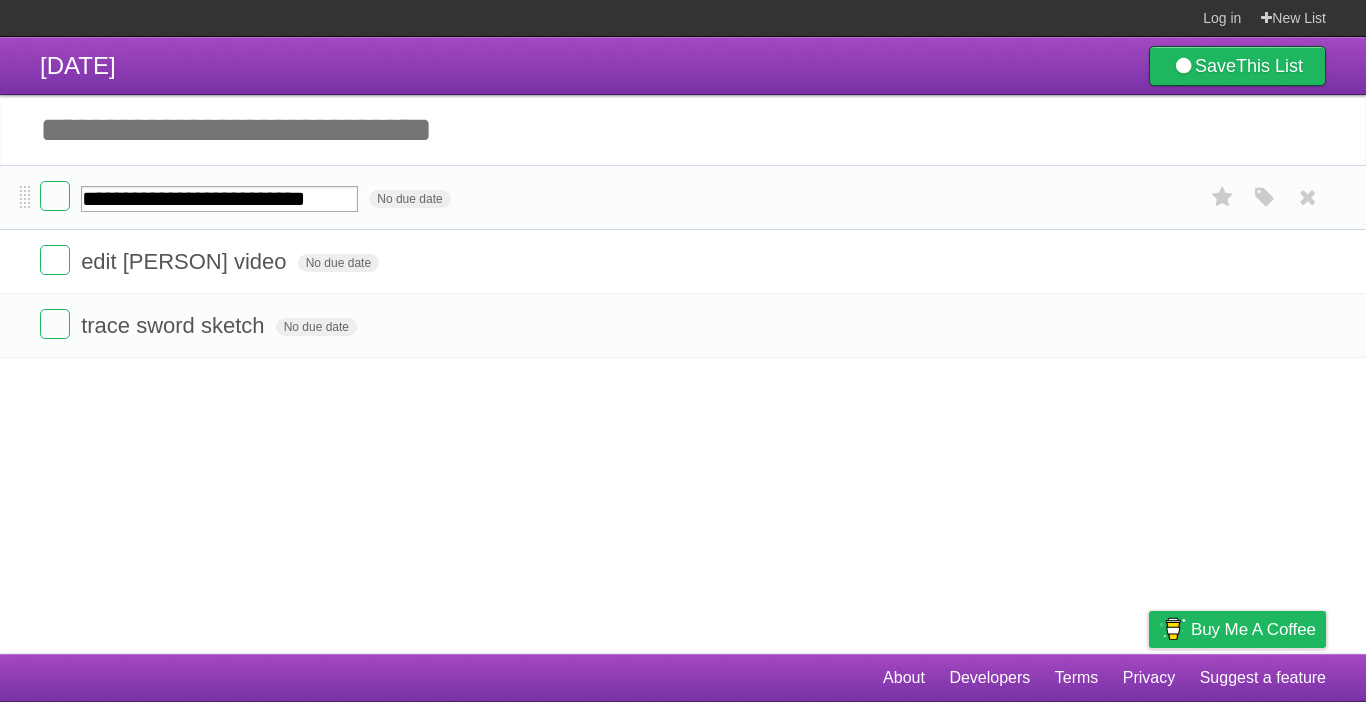 click on "**********" at bounding box center [219, 199] 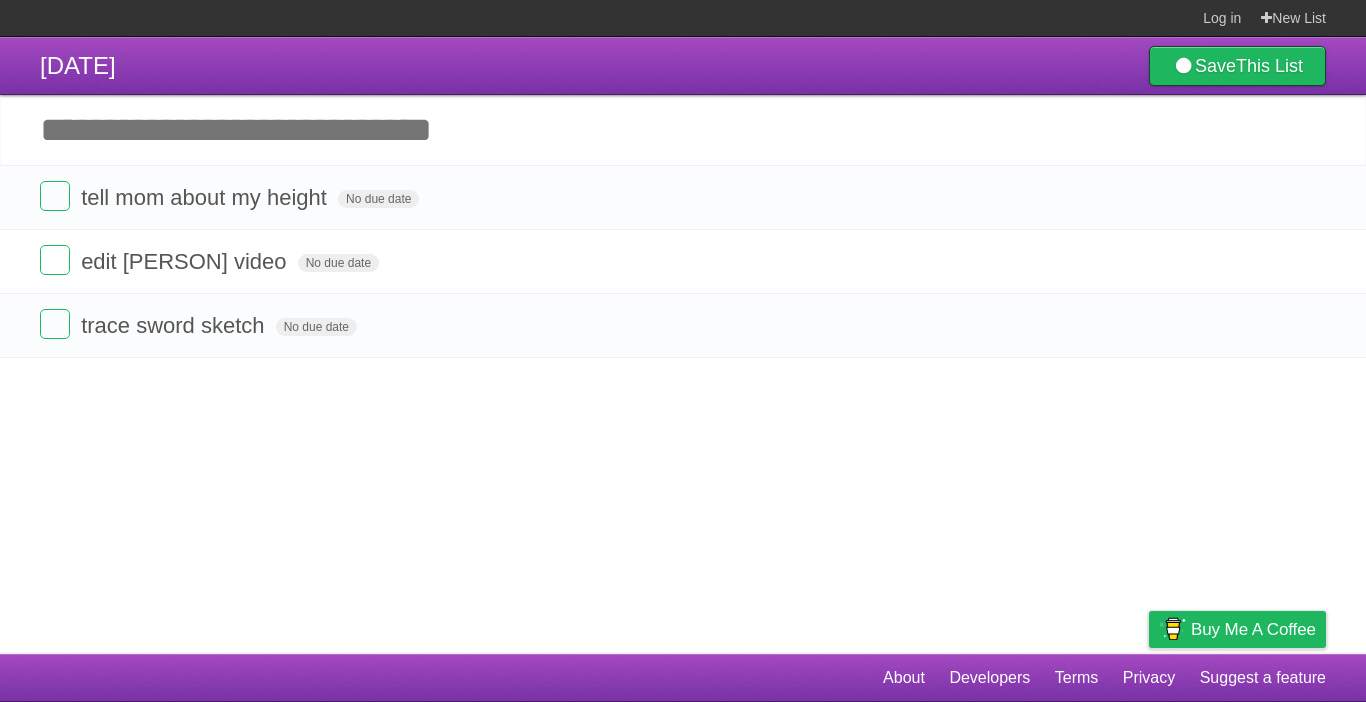 scroll, scrollTop: 0, scrollLeft: 0, axis: both 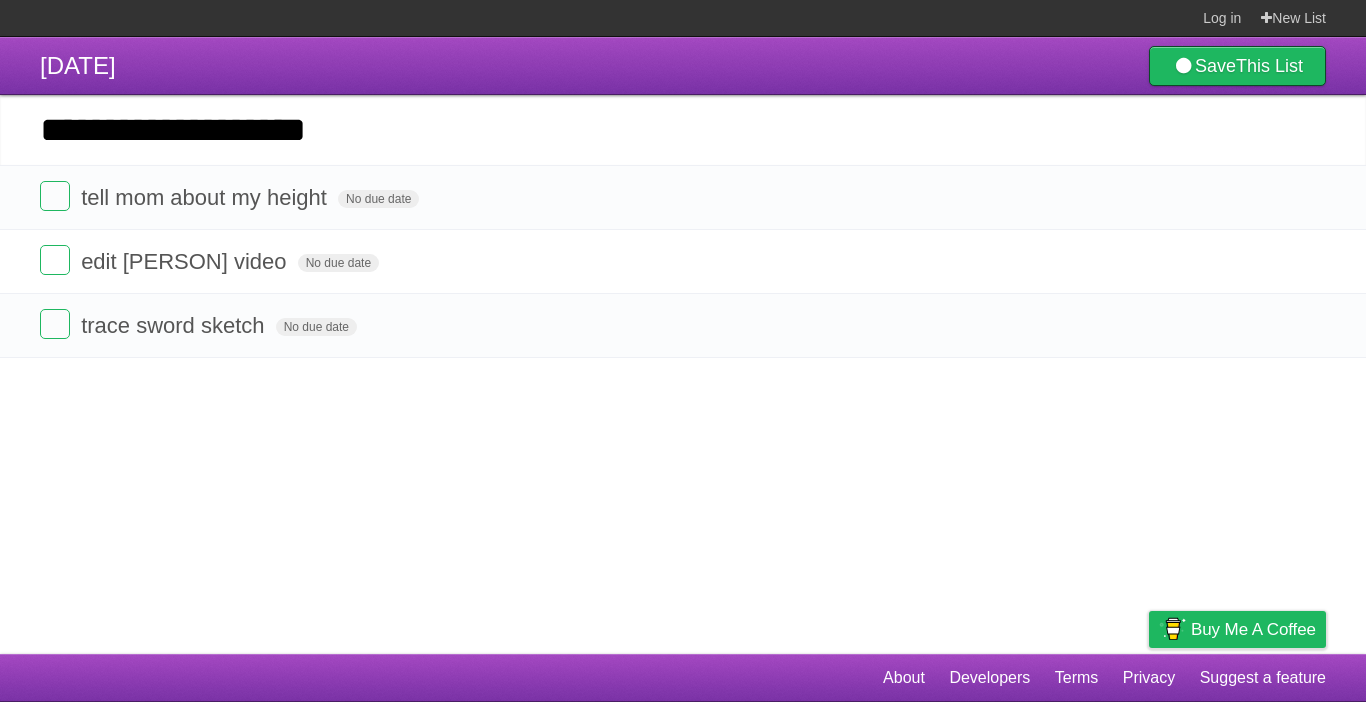 type on "**********" 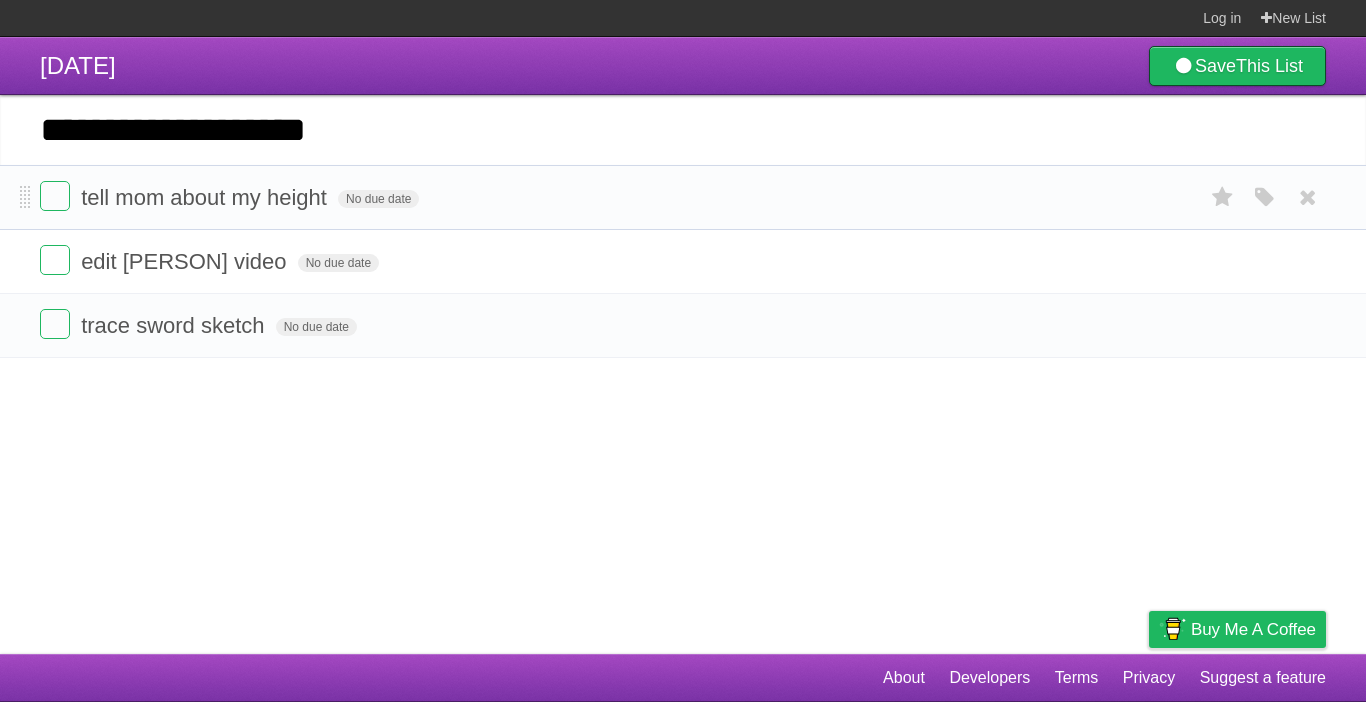 type 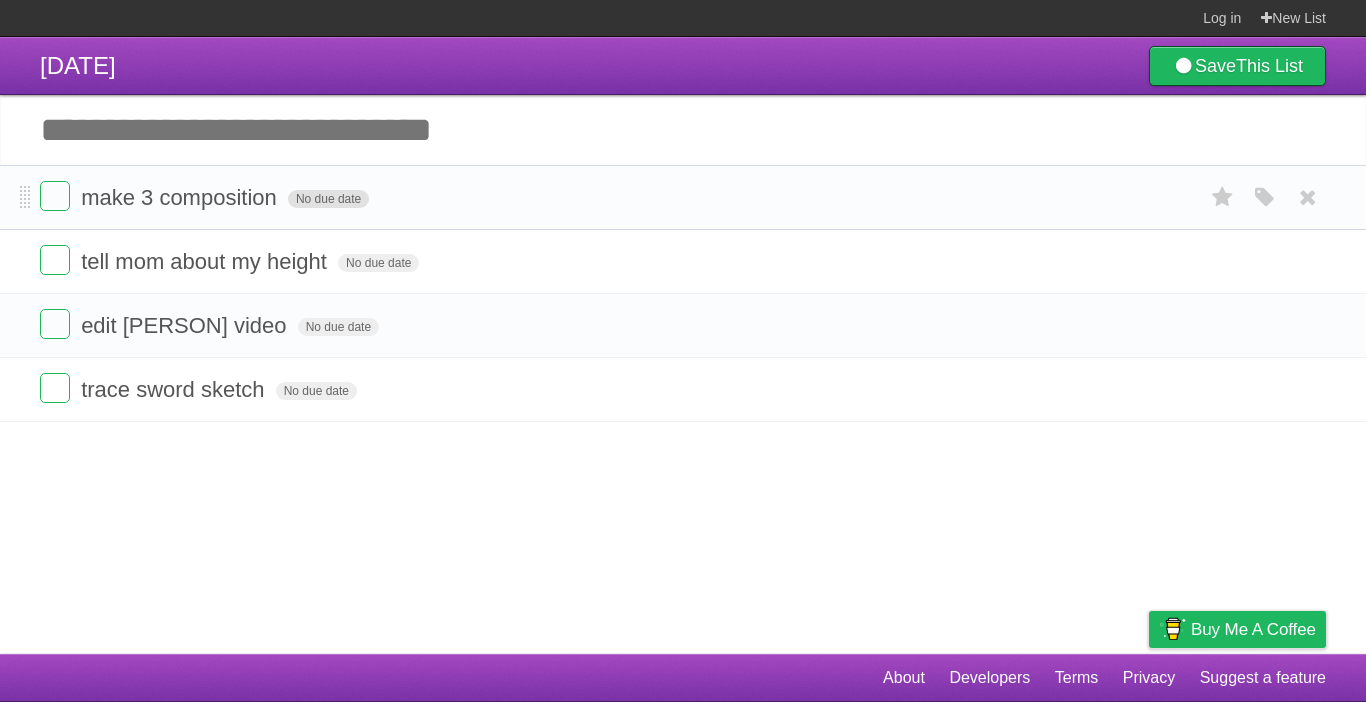click on "No due date" at bounding box center [328, 199] 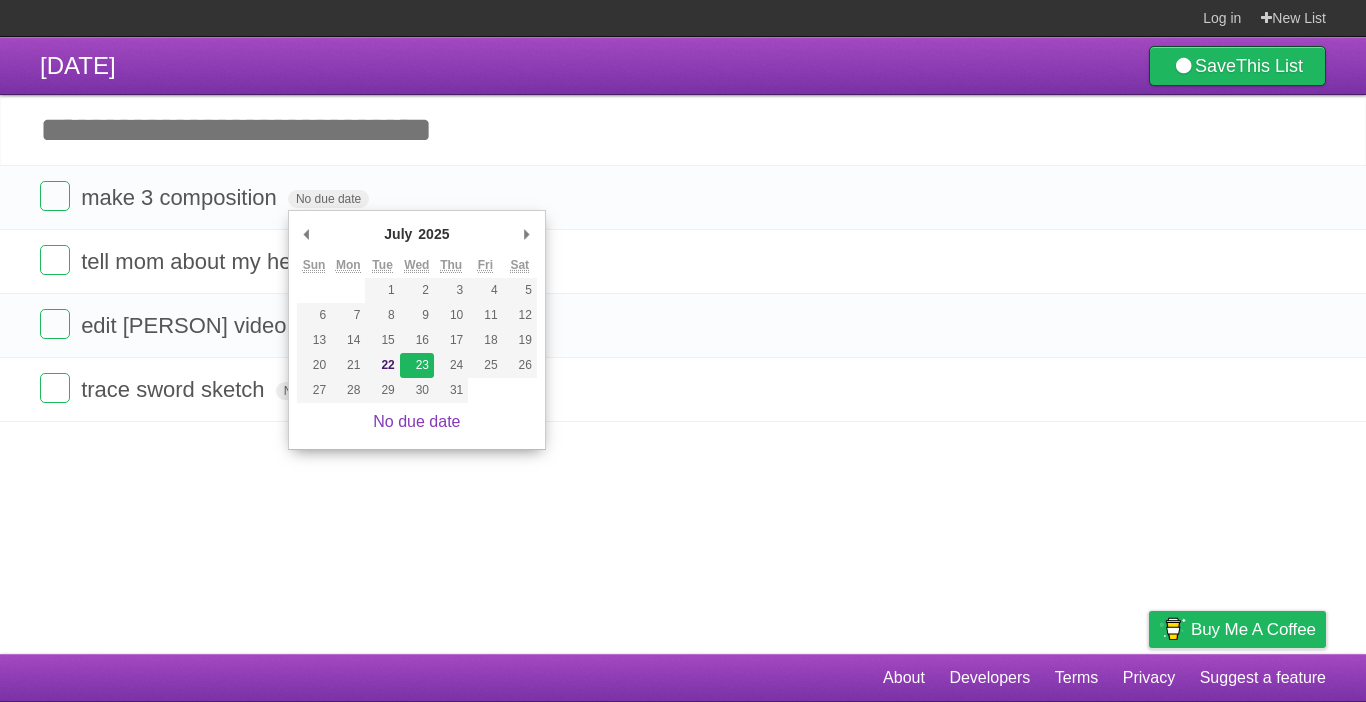 type on "[DATE]" 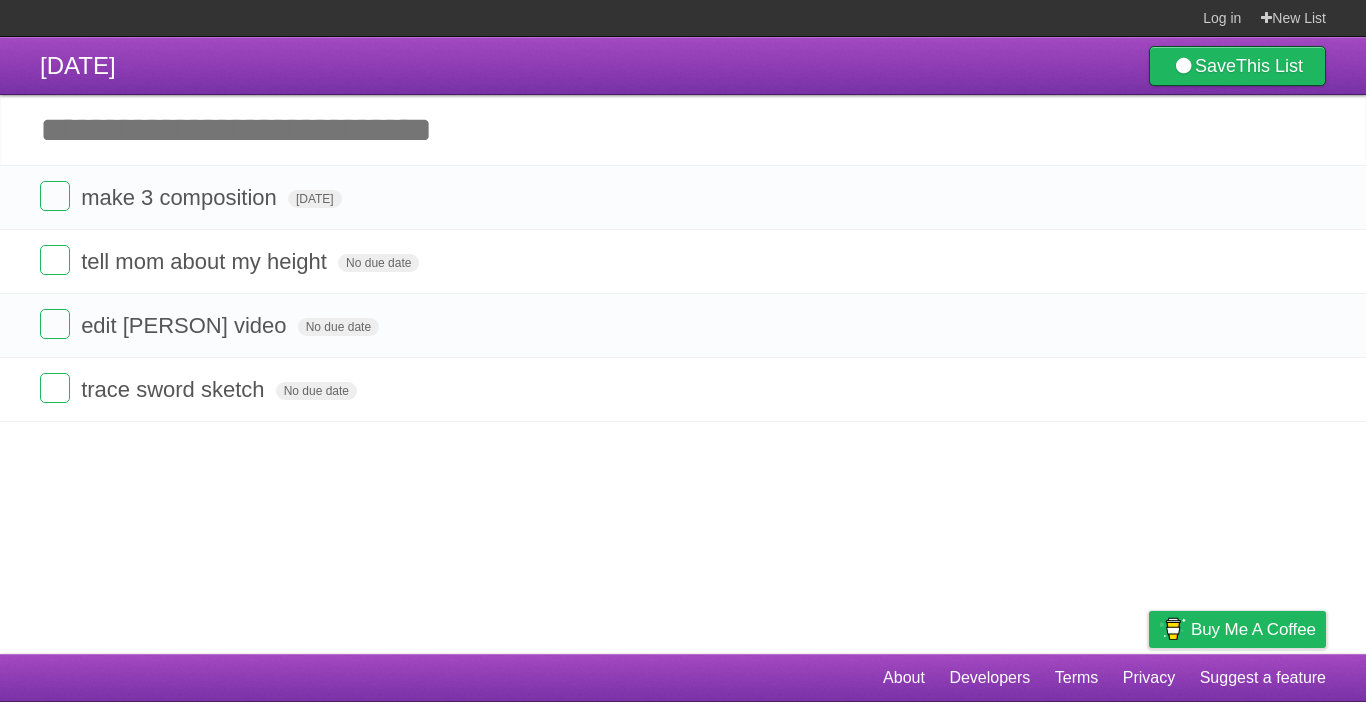 click on "[DATE]
Save  This List
Add another task
*********
make 3 composition
[DATE]
White
Red
Blue
Green
Purple
Orange
tell mom about my height
No due date
White
Red
Blue
Green
Purple
Orange
edit [PERSON] video
No due date
White
Red
Blue
Green
Purple
Orange
trace sword sketch
No due date
White
Red
Blue
Green
Purple
Orange" at bounding box center (683, 345) 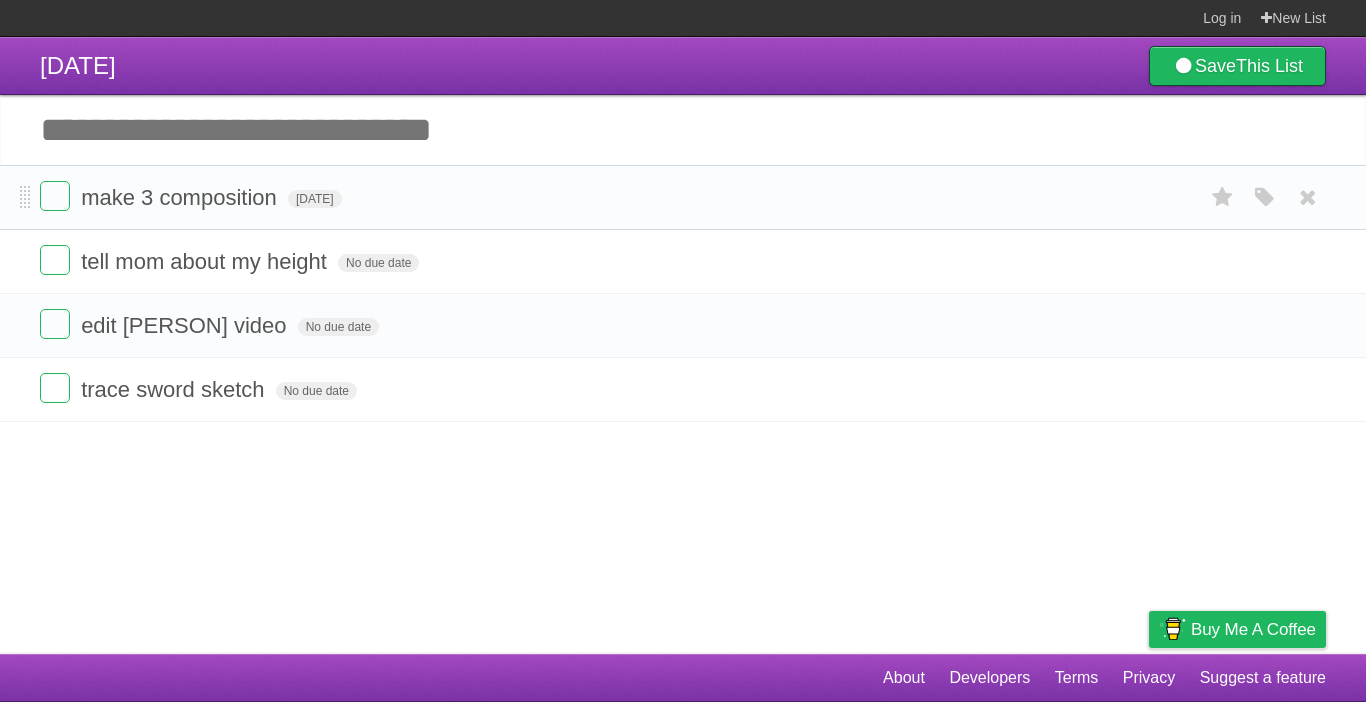 drag, startPoint x: 241, startPoint y: 210, endPoint x: 263, endPoint y: 220, distance: 24.166092 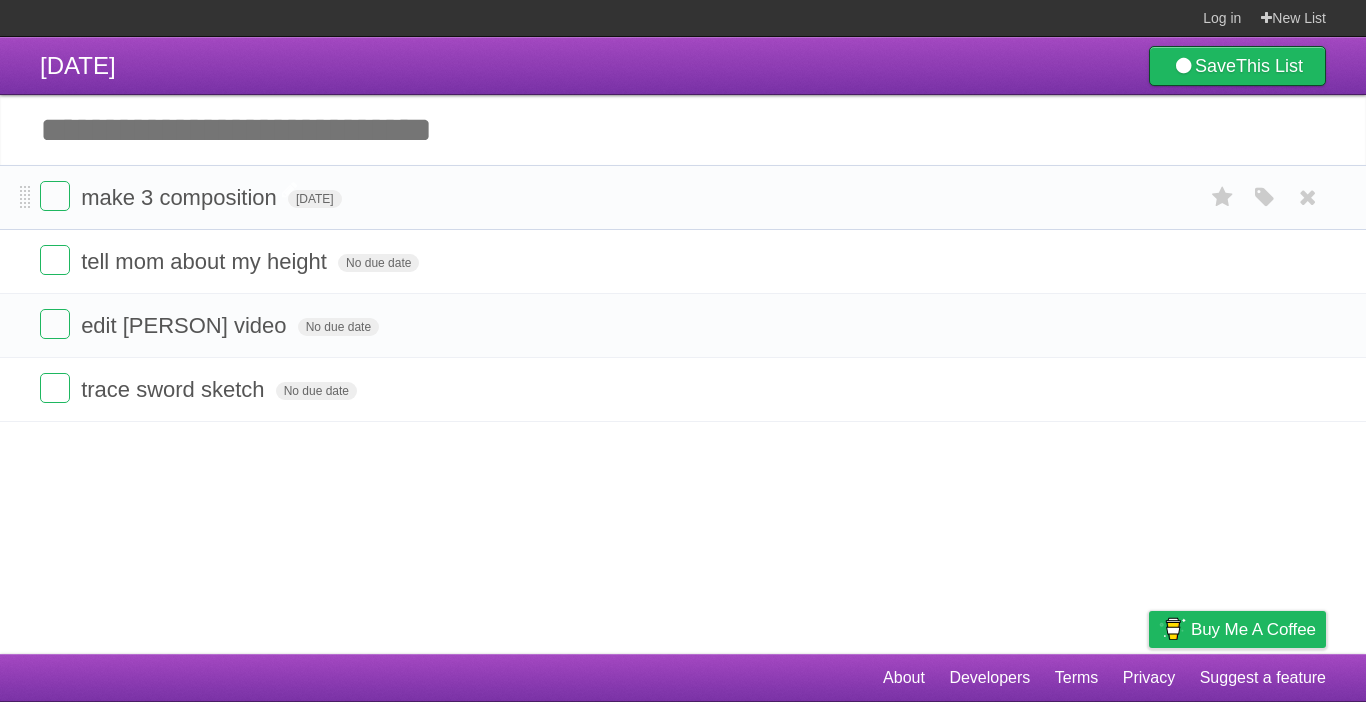 click on "make 3 composition" at bounding box center [181, 197] 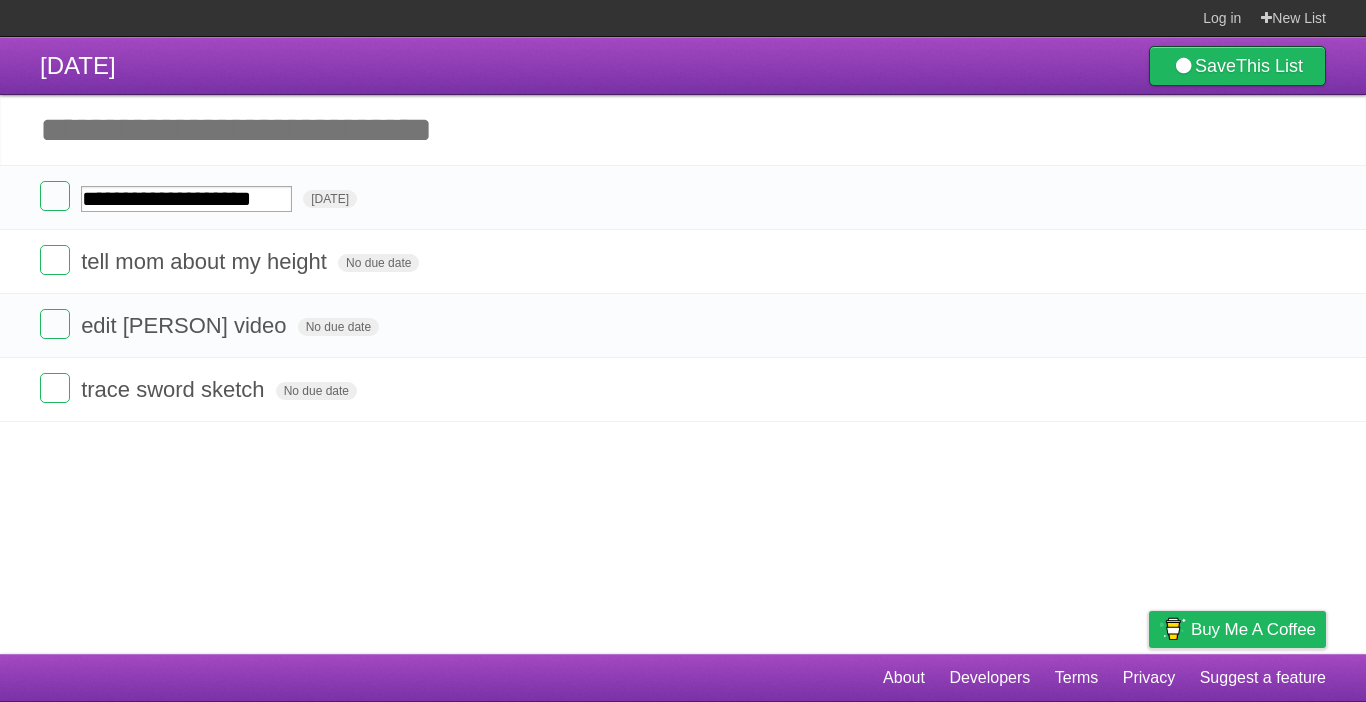 click on "**********" at bounding box center [683, 345] 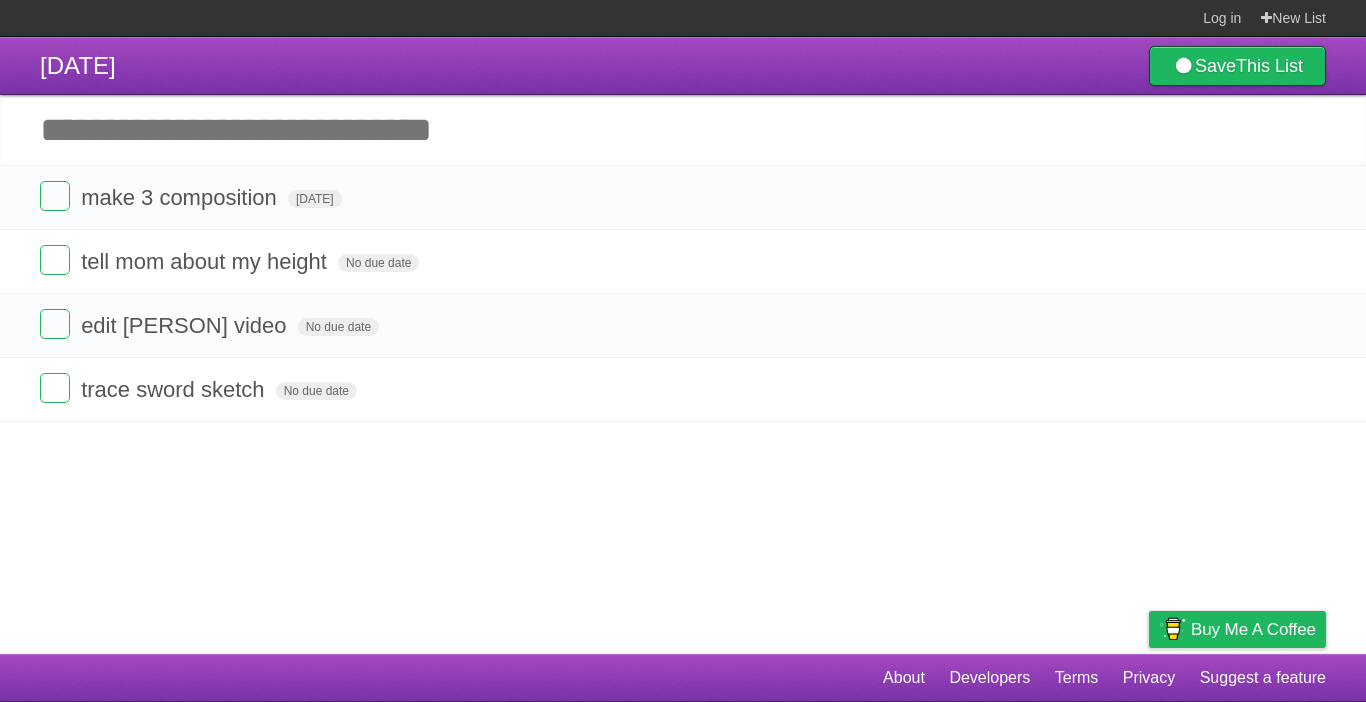 click on "22-07-2025
Save  This List
Add another task
*********
make 3 composition
Wed Jul 23 2025
White
Red
Blue
Green
Purple
Orange
tell mom about my height
No due date
White
Red
Blue
Green
Purple
Orange
edit ayush video
No due date
White
Red
Blue
Green
Purple
Orange
trace sword sketch
No due date
White
Red
Blue
Green
Purple
Orange" at bounding box center (683, 345) 